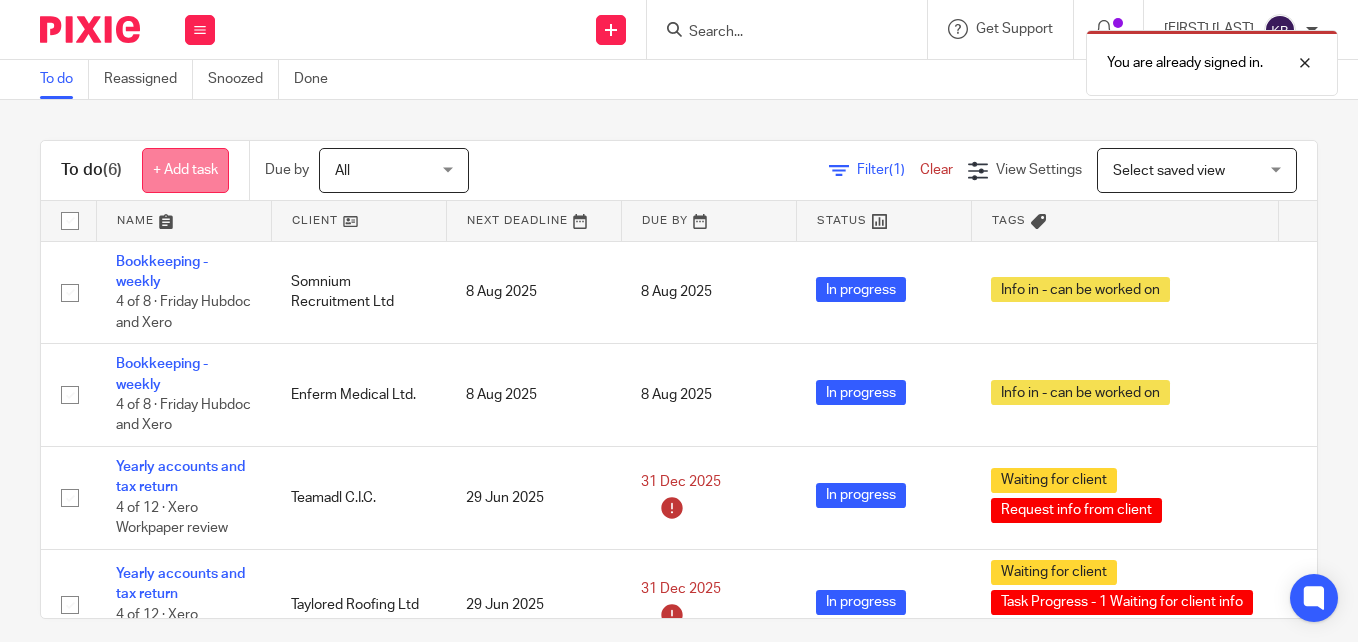 scroll, scrollTop: 0, scrollLeft: 0, axis: both 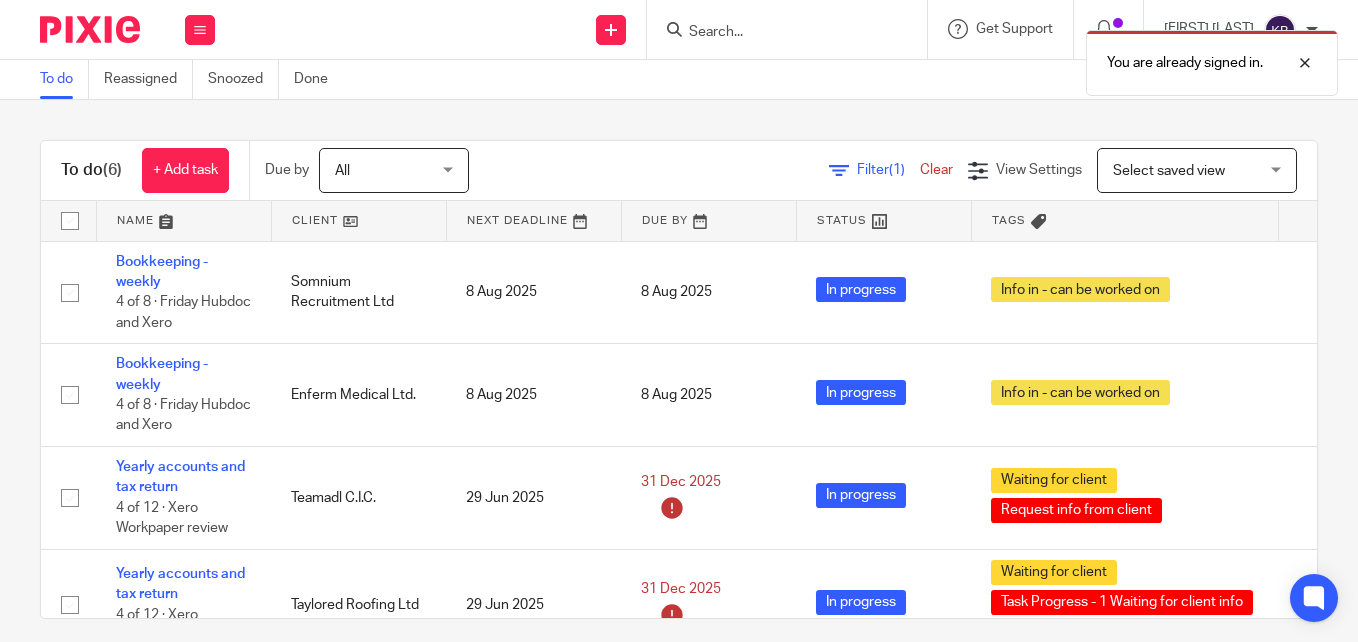 click at bounding box center (90, 29) 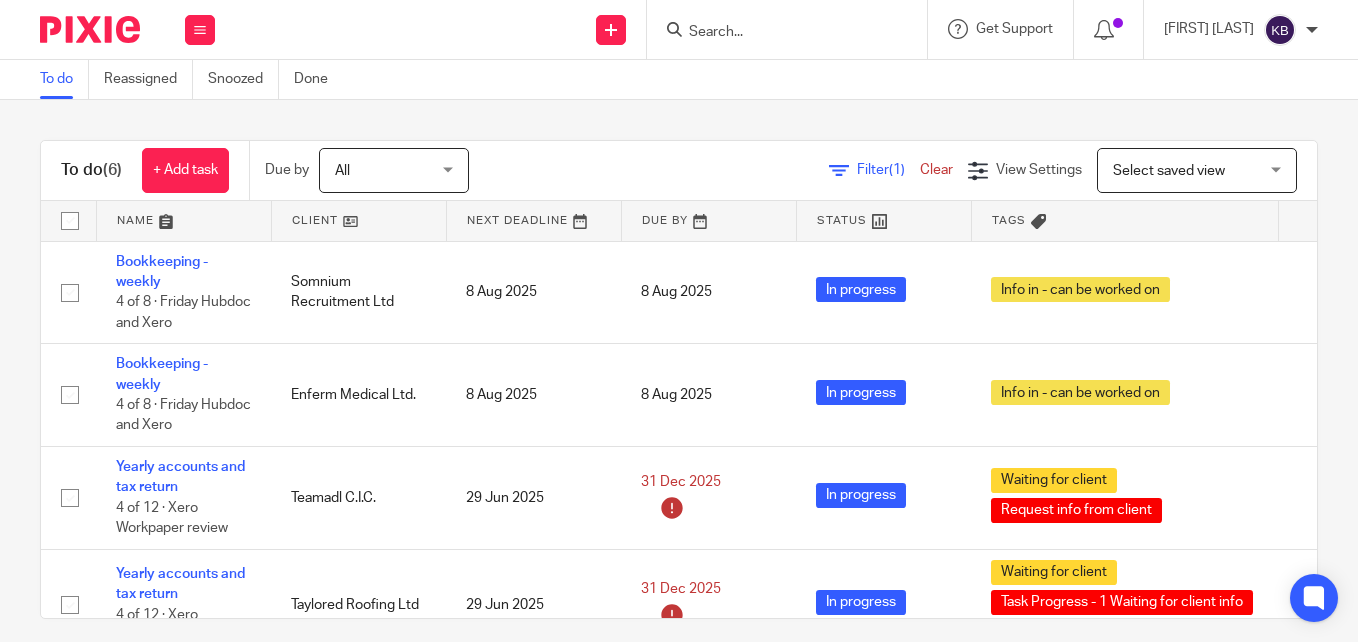 scroll, scrollTop: 0, scrollLeft: 0, axis: both 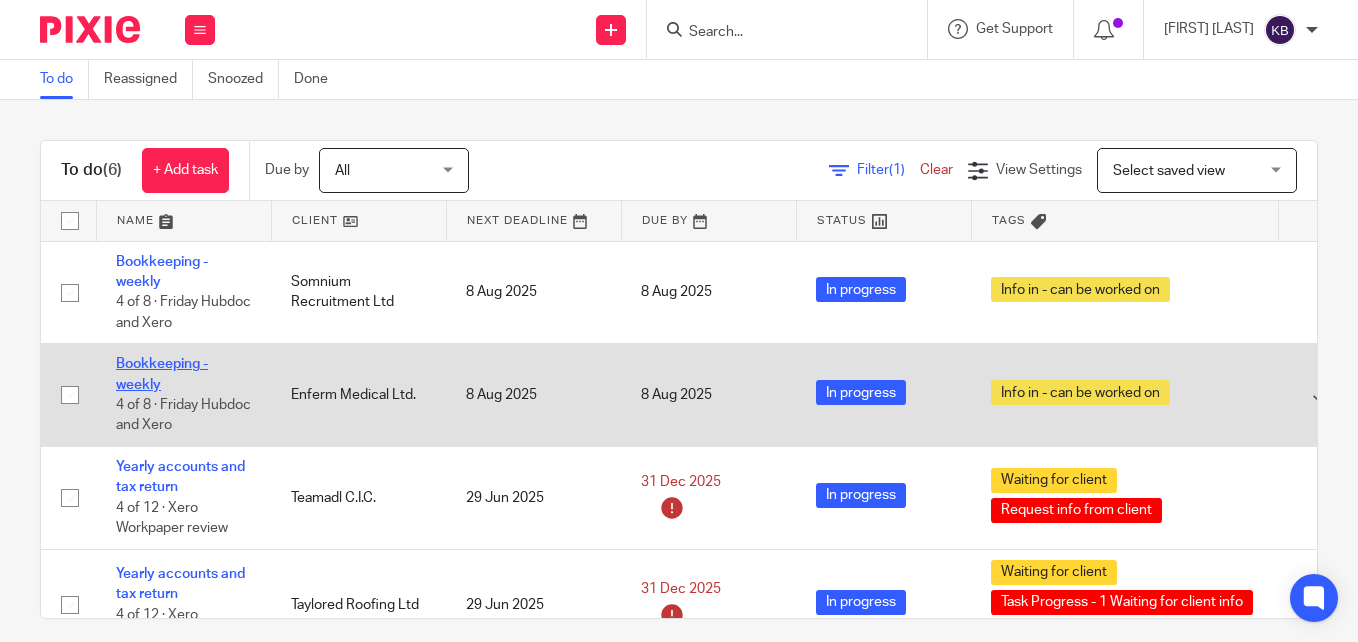 click on "Bookkeeping - weekly" at bounding box center [162, 374] 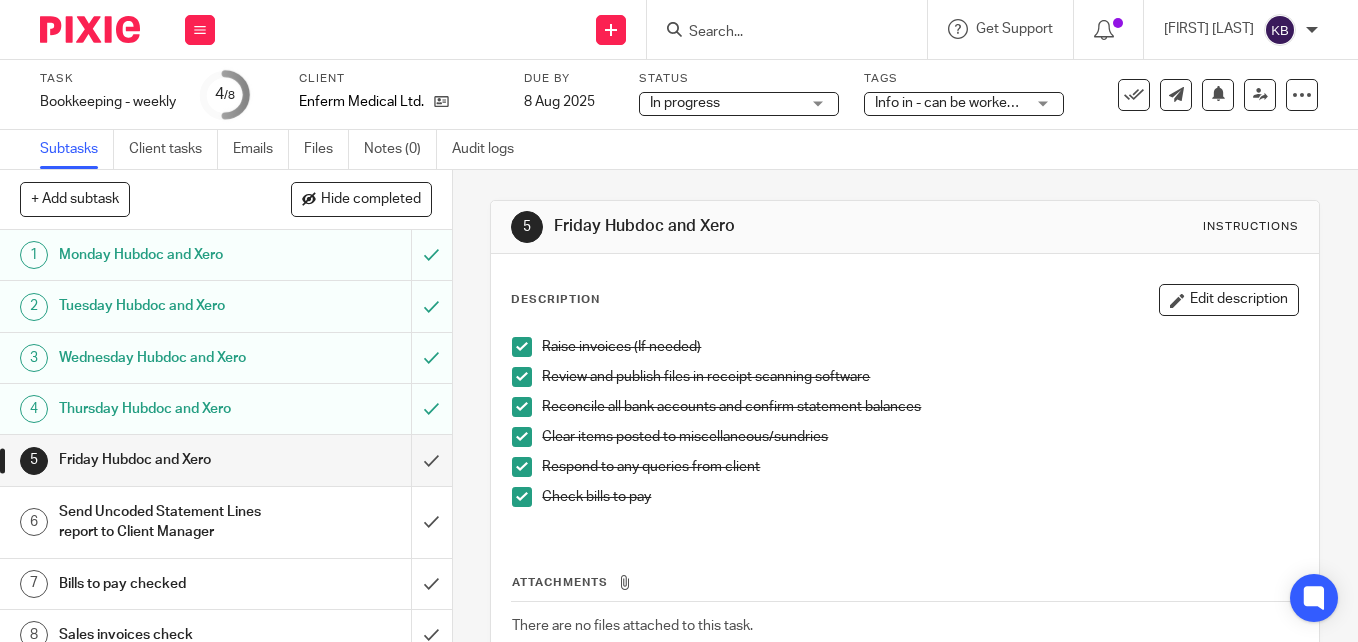 scroll, scrollTop: 0, scrollLeft: 0, axis: both 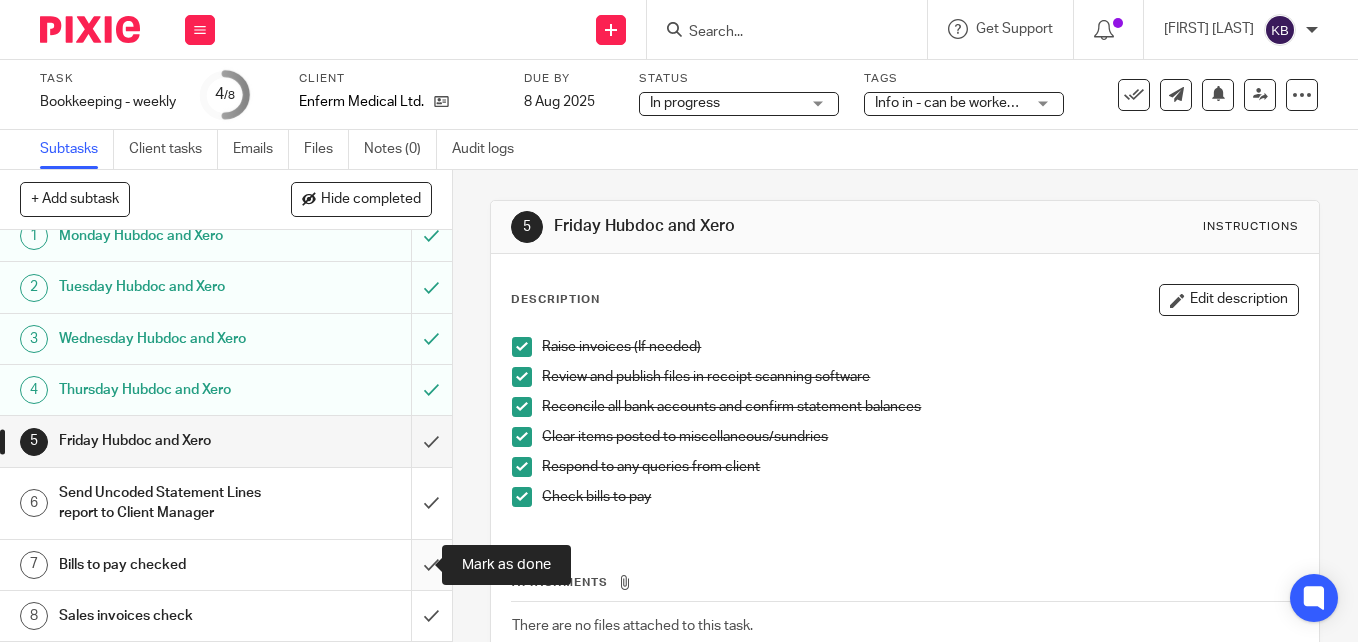click at bounding box center [226, 565] 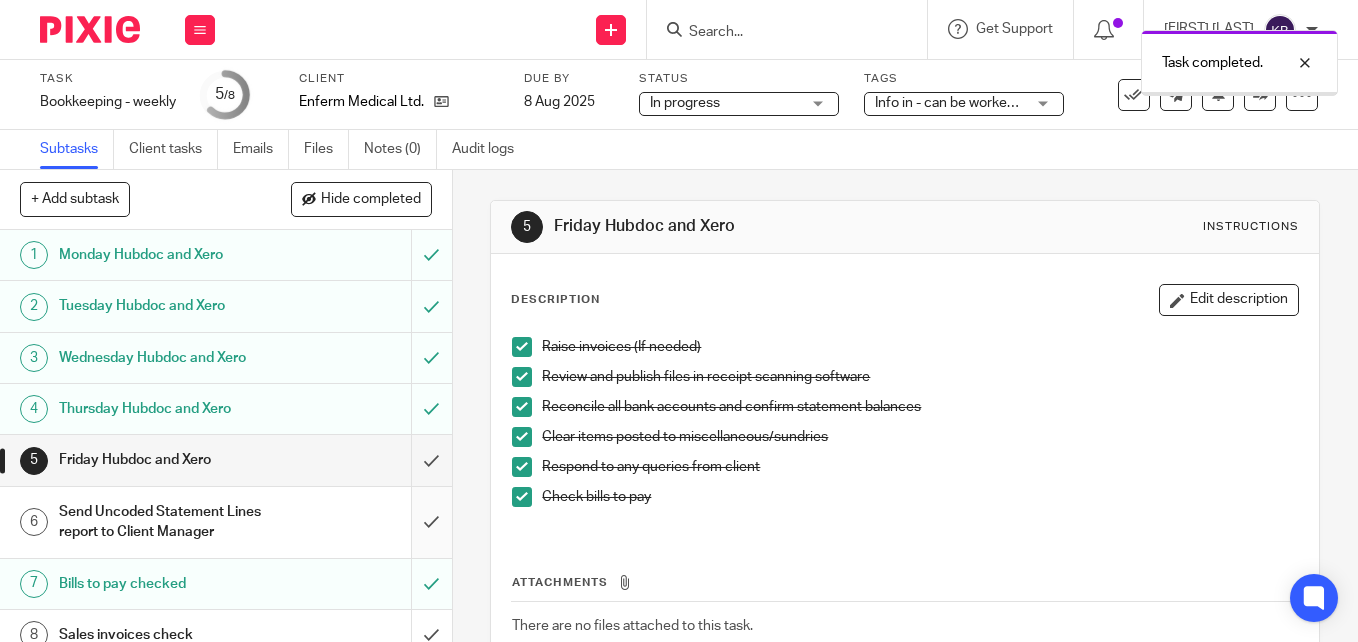 scroll, scrollTop: 0, scrollLeft: 0, axis: both 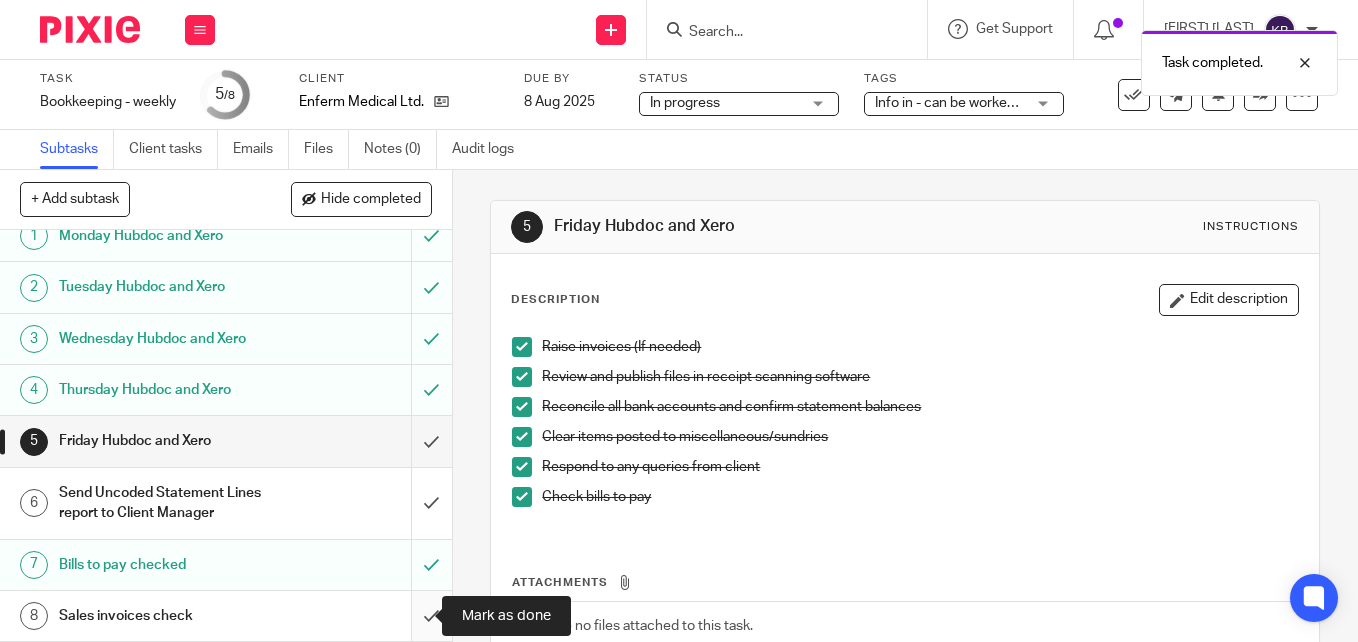click at bounding box center [226, 616] 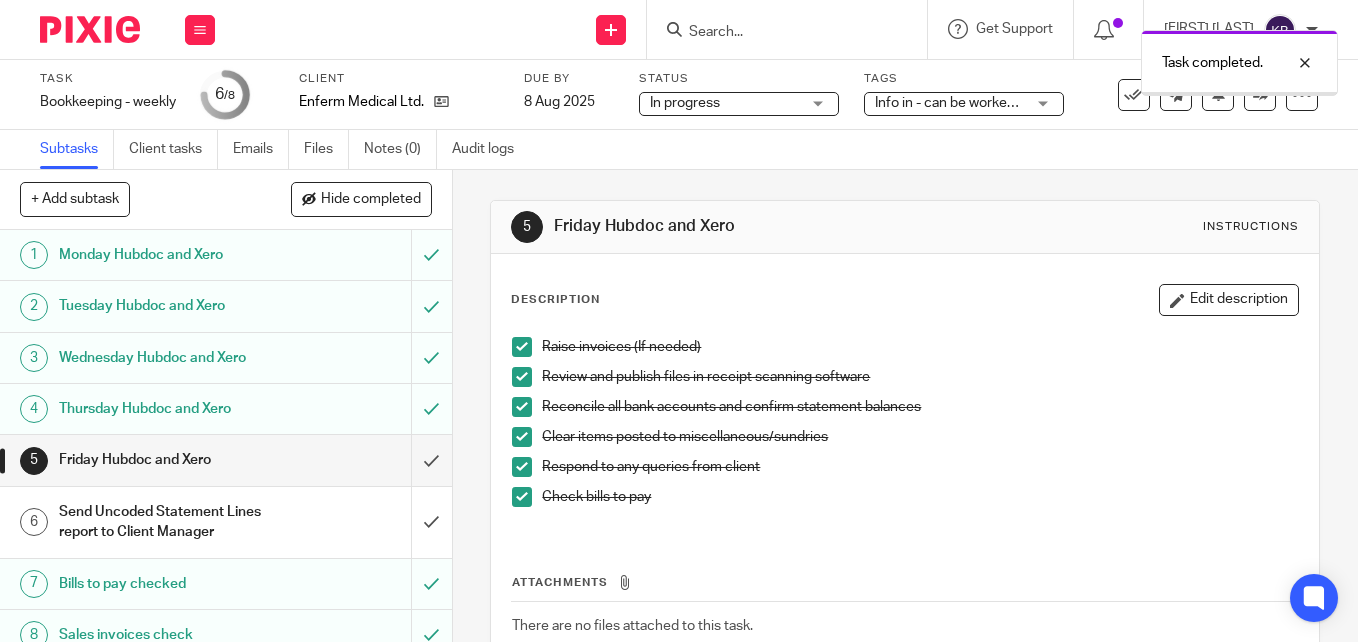 scroll, scrollTop: 0, scrollLeft: 0, axis: both 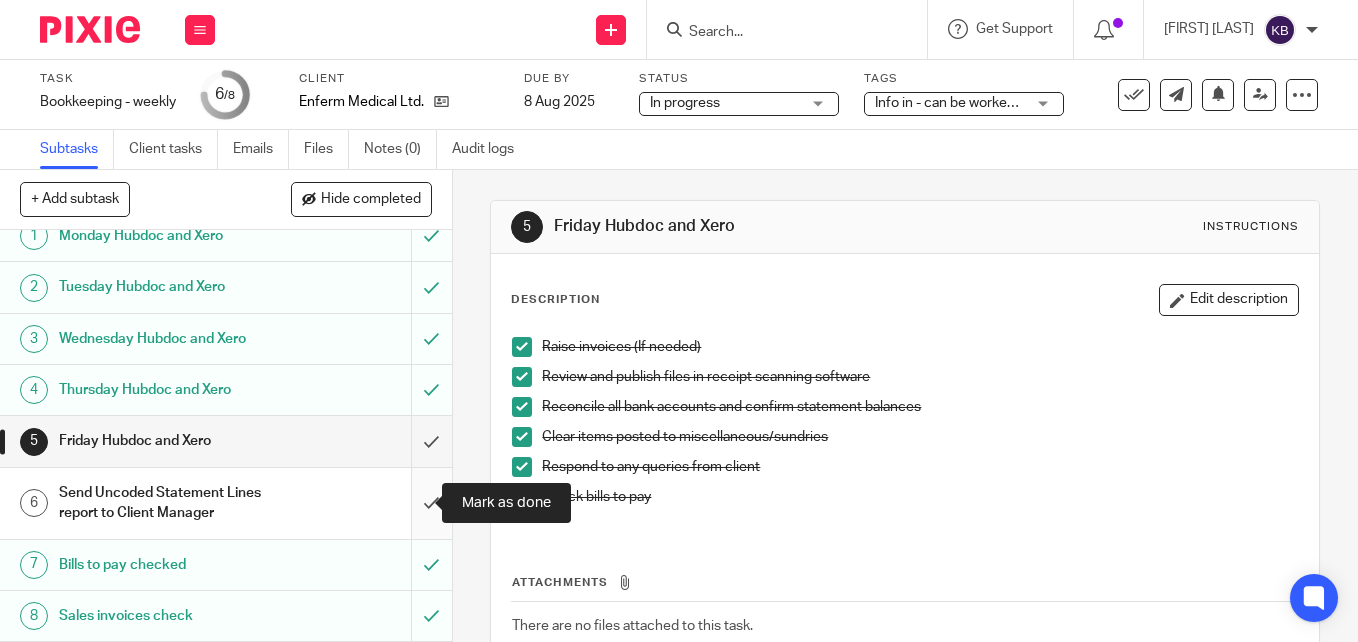 click at bounding box center [226, 503] 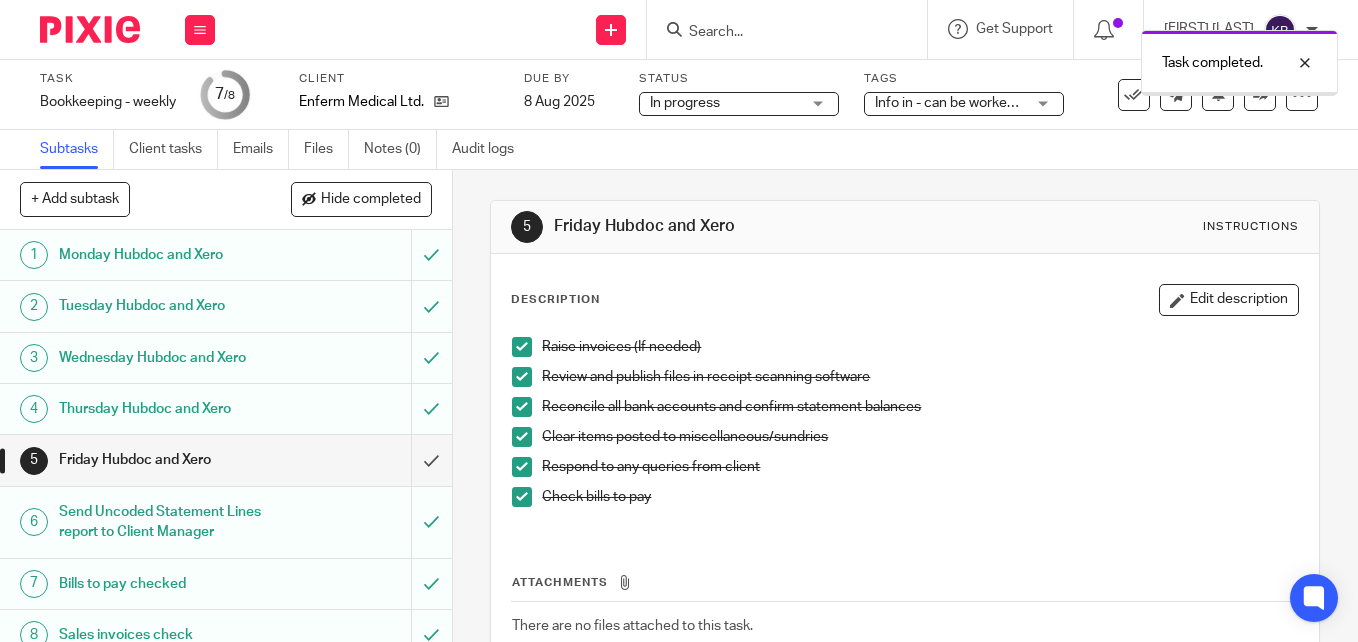 scroll, scrollTop: 0, scrollLeft: 0, axis: both 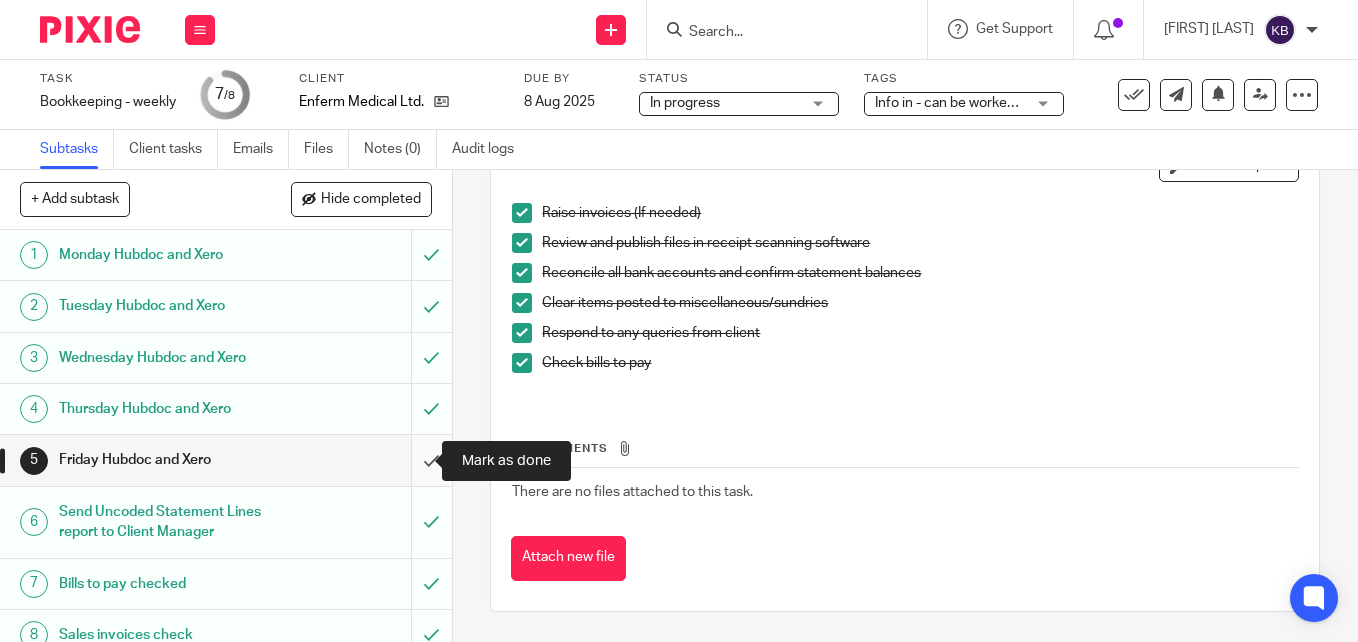 click at bounding box center (226, 460) 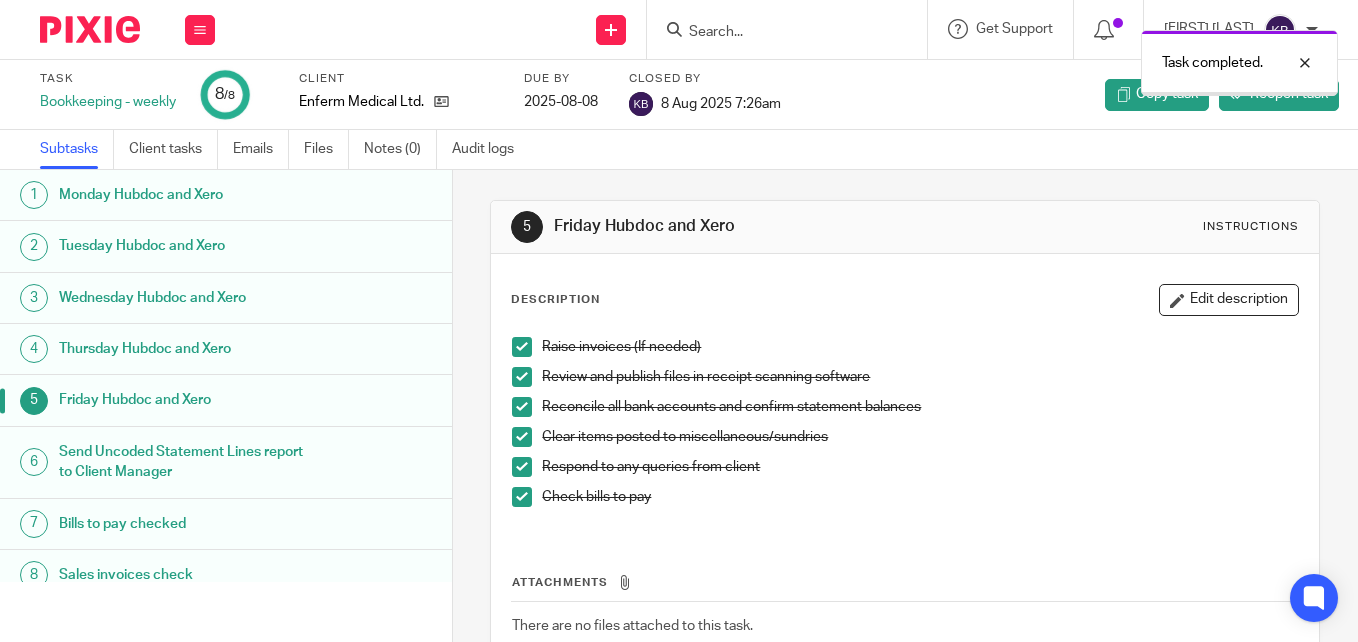 scroll, scrollTop: 0, scrollLeft: 0, axis: both 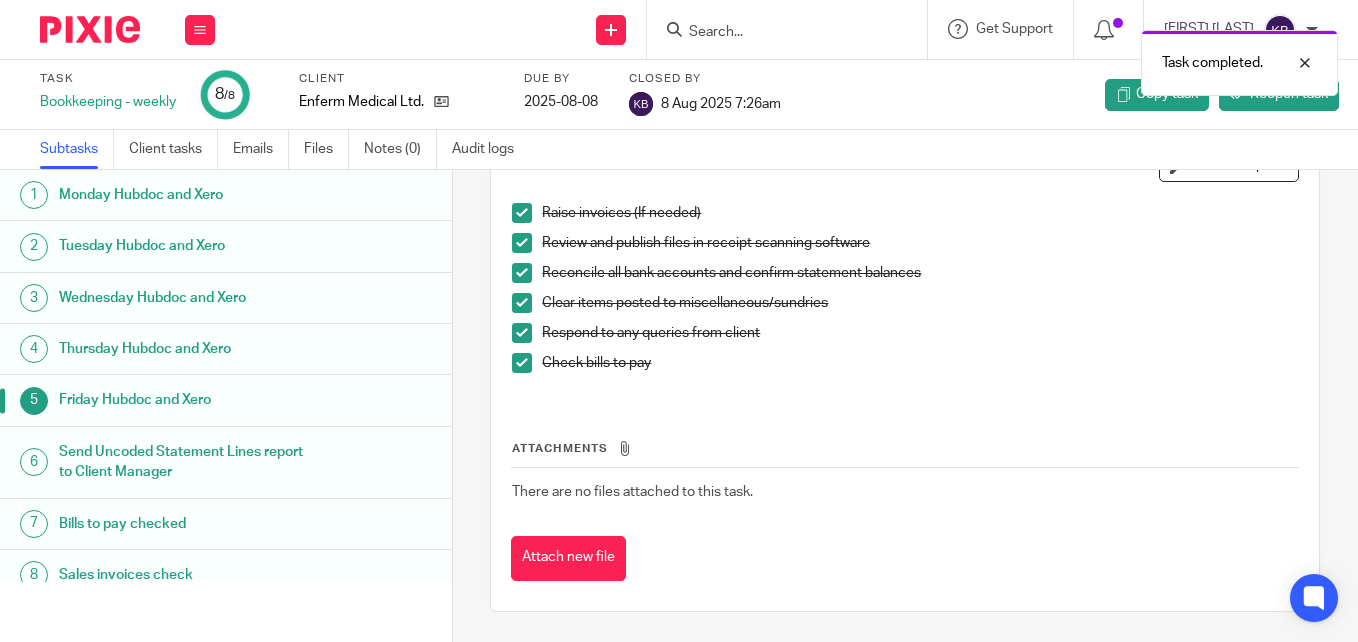 click at bounding box center [90, 29] 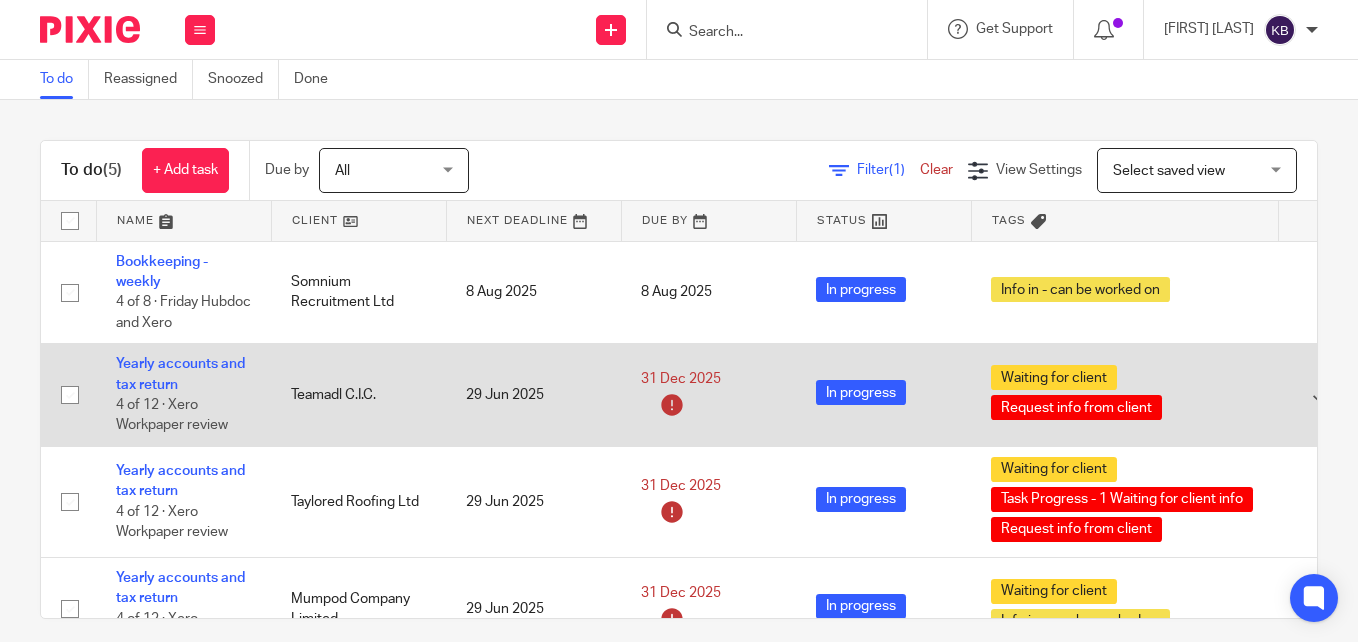 scroll, scrollTop: 0, scrollLeft: 0, axis: both 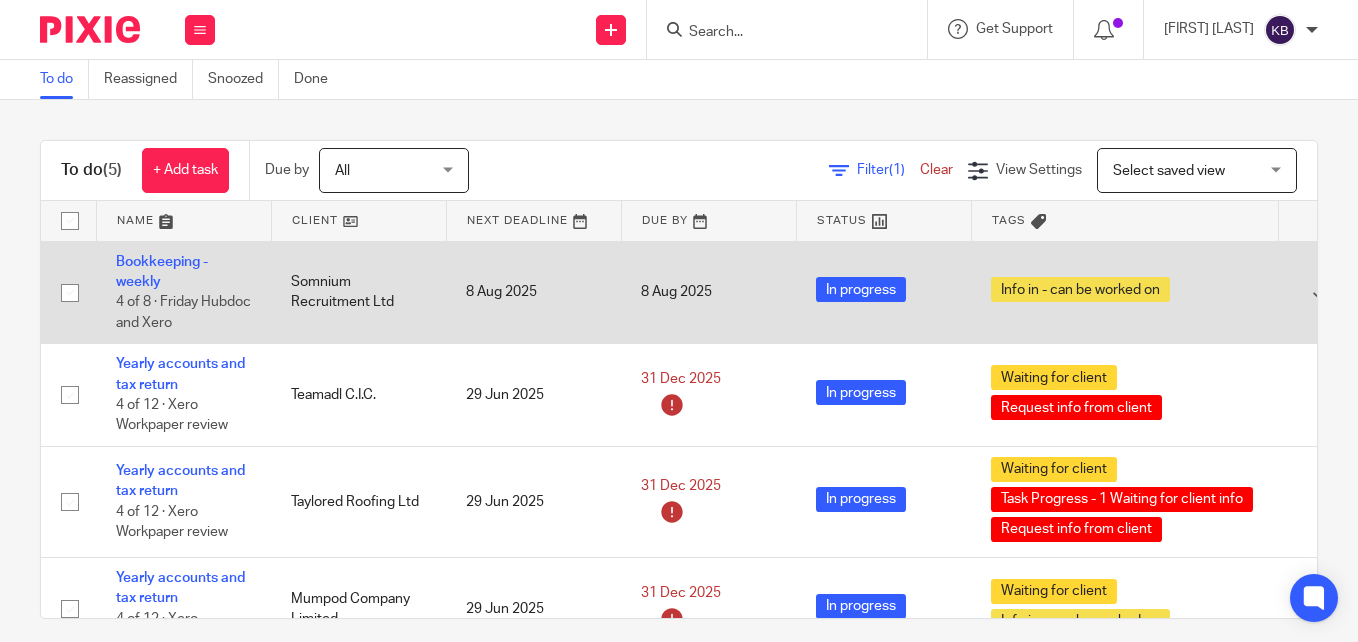 click on "Bookkeeping - weekly
4
of
8 ·
Friday Hubdoc and Xero" at bounding box center [183, 292] 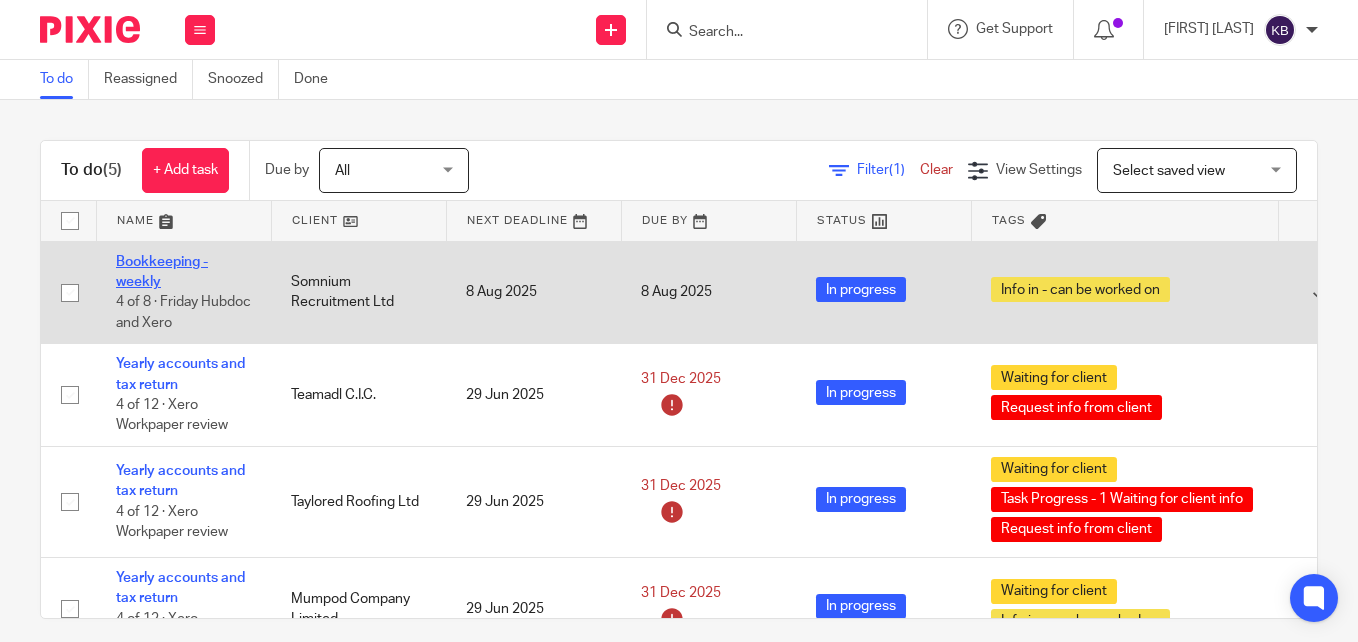 click on "Bookkeeping - weekly" at bounding box center [162, 272] 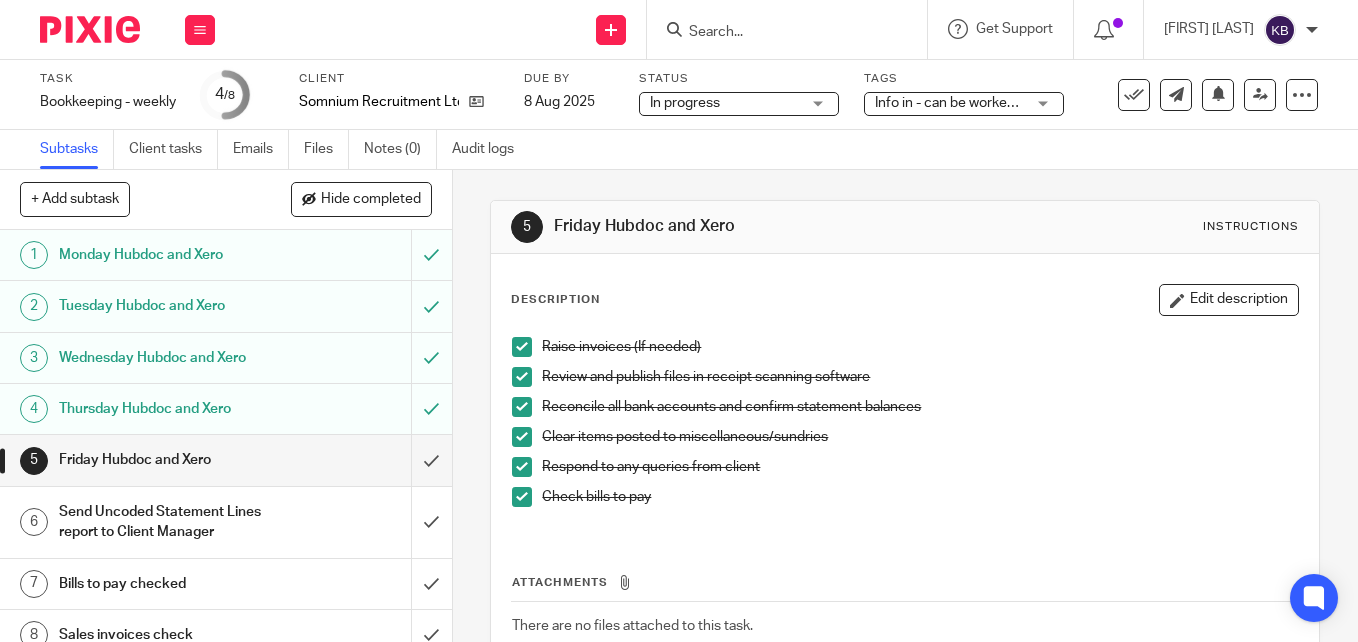 scroll, scrollTop: 0, scrollLeft: 0, axis: both 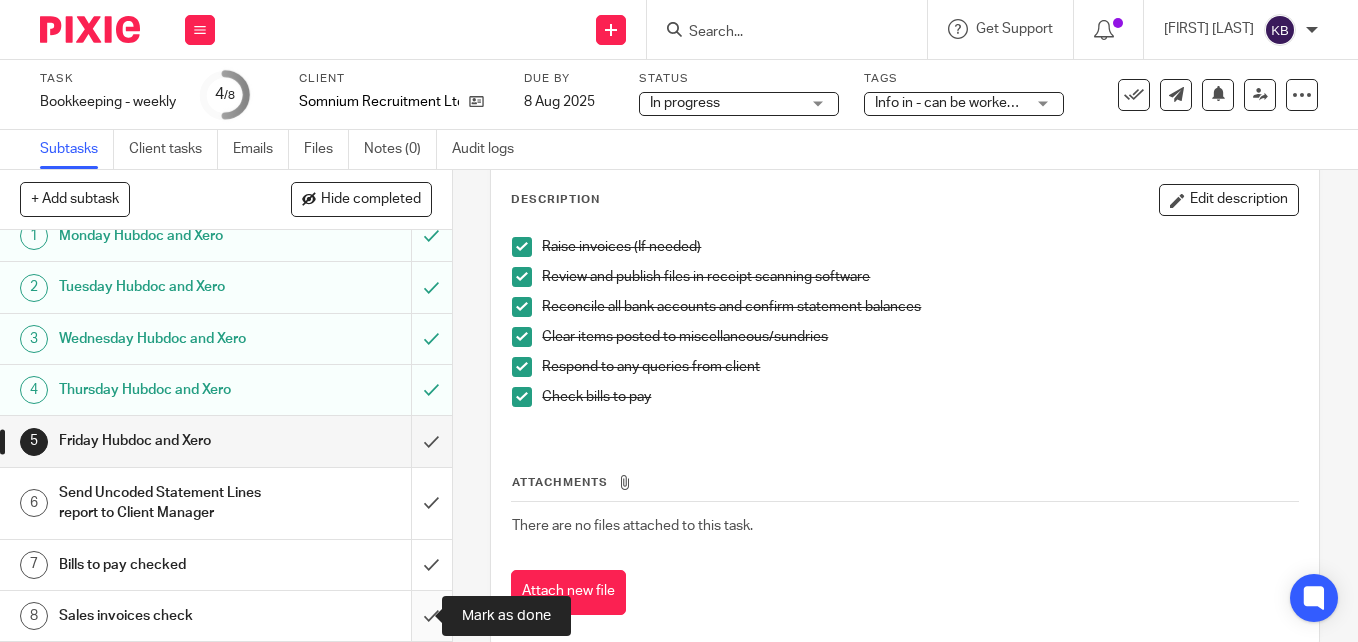 click at bounding box center [226, 616] 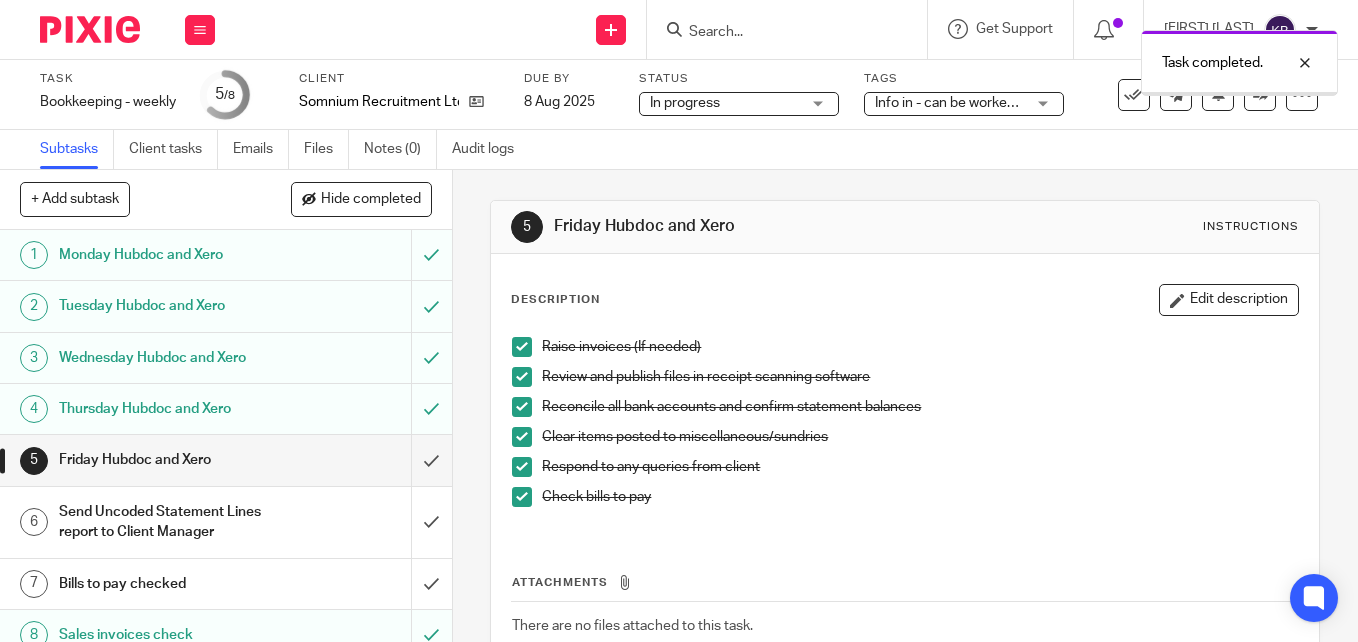 scroll, scrollTop: 0, scrollLeft: 0, axis: both 